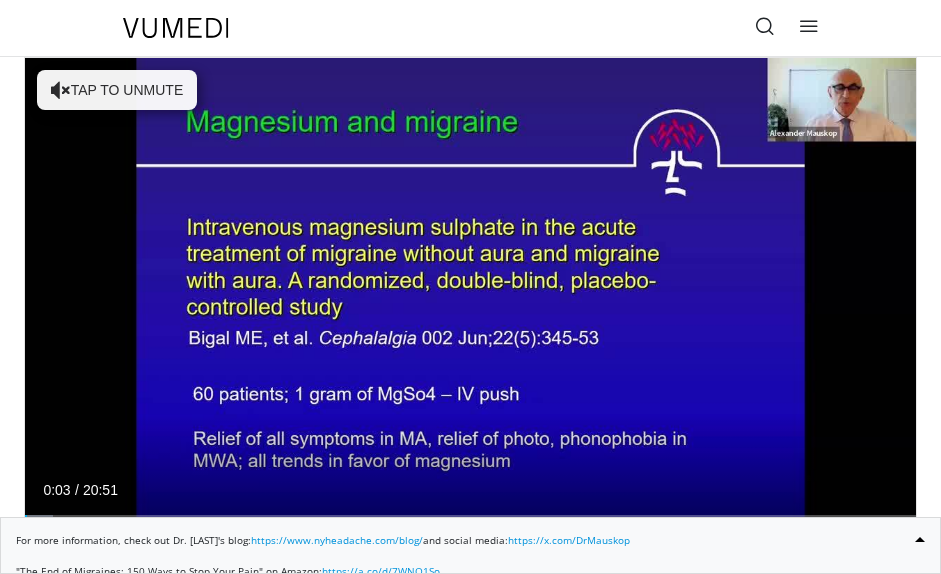 scroll, scrollTop: 0, scrollLeft: 0, axis: both 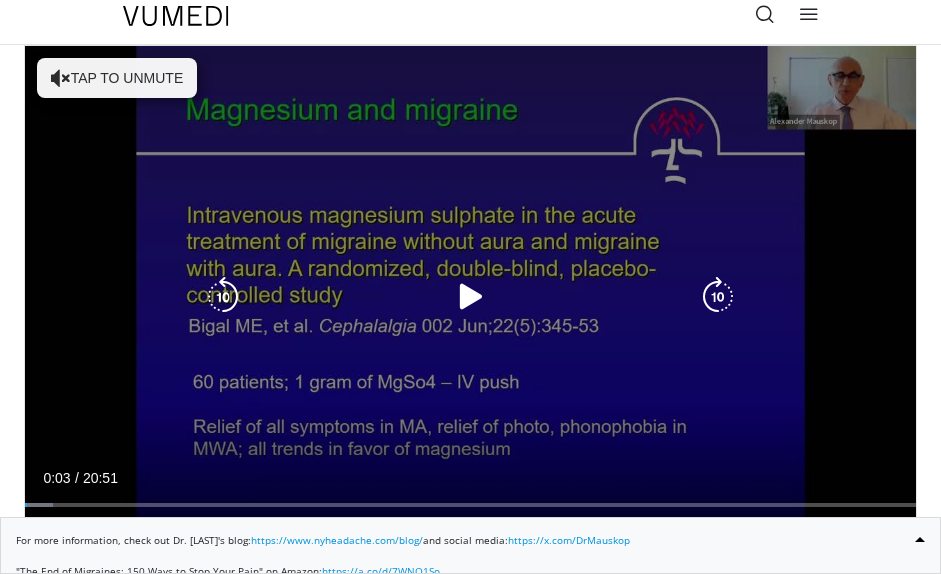click at bounding box center (471, 297) 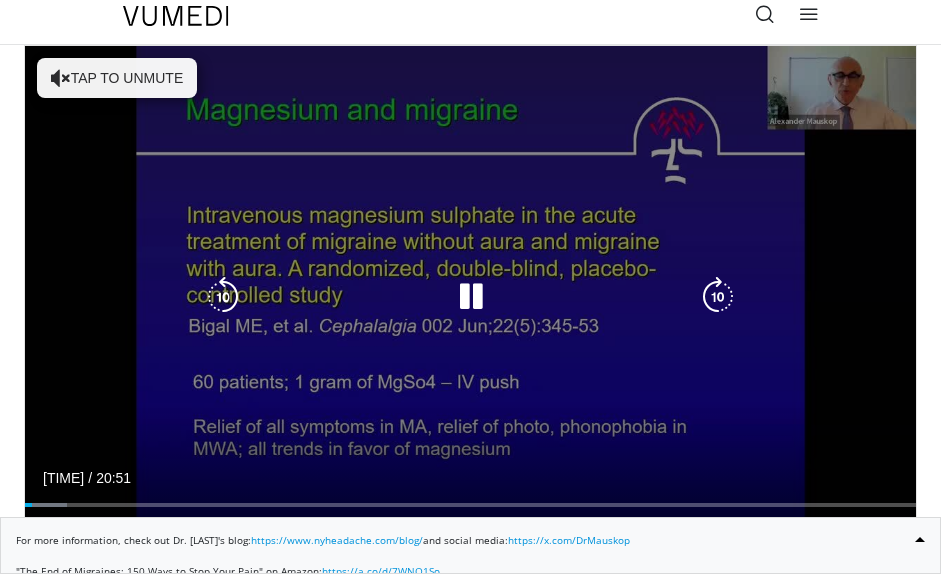 click on "Tap to unmute" at bounding box center [117, 78] 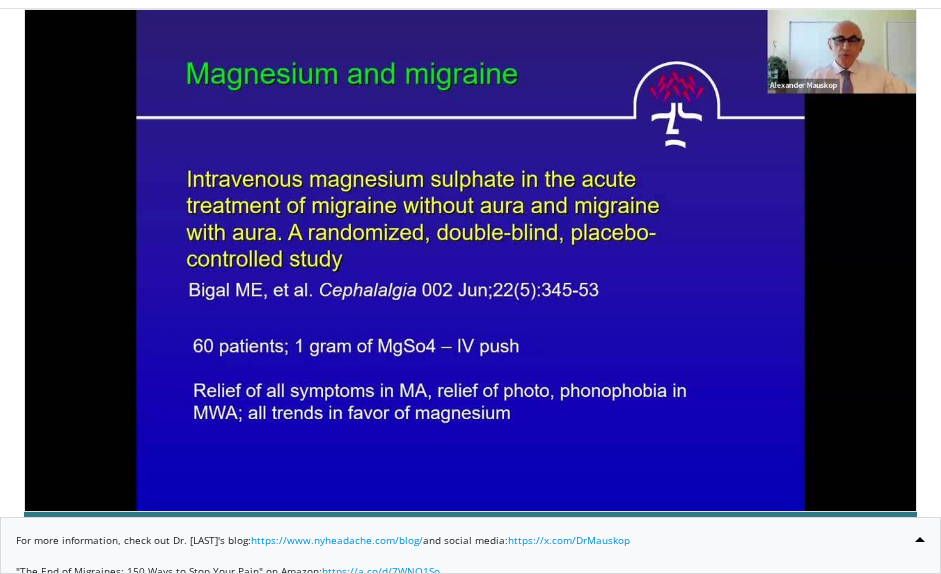scroll, scrollTop: 45, scrollLeft: 0, axis: vertical 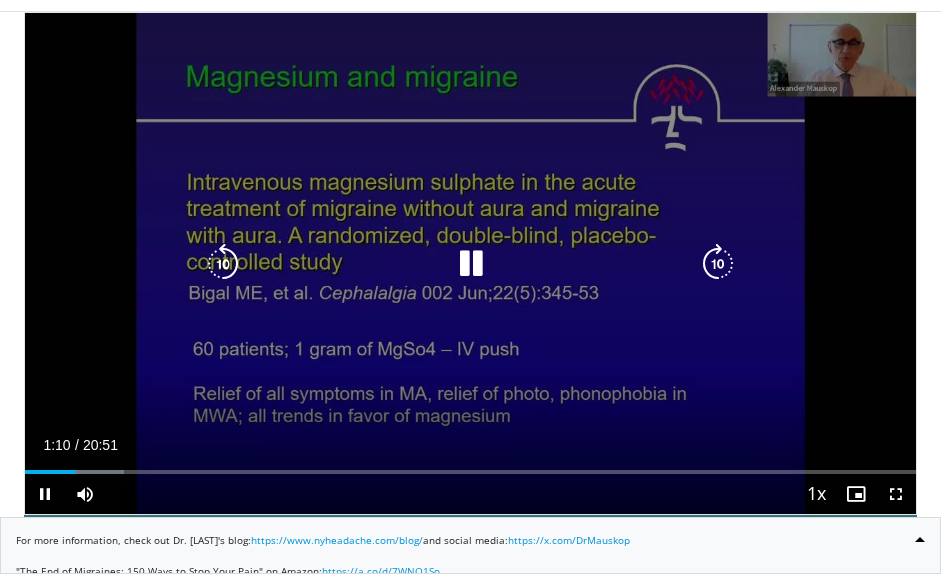 click on "10 seconds
Tap to unmute" at bounding box center [470, 263] 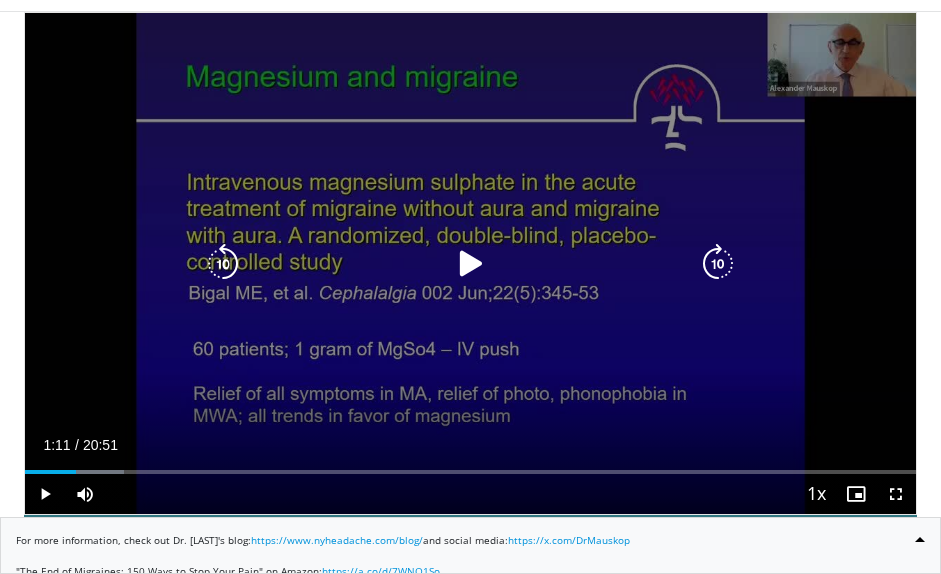 click on "10 seconds
Tap to unmute" at bounding box center [470, 263] 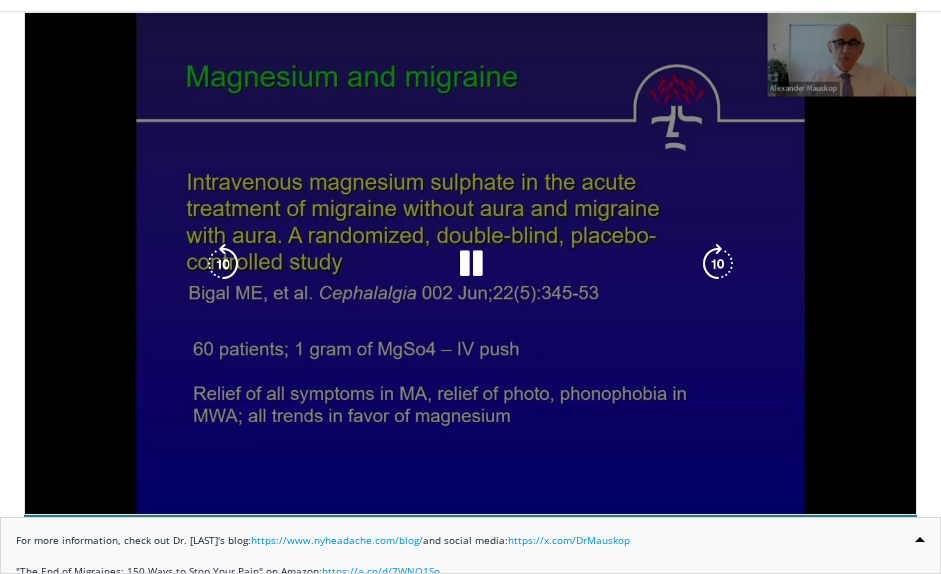 click on "**********" at bounding box center (470, 263) 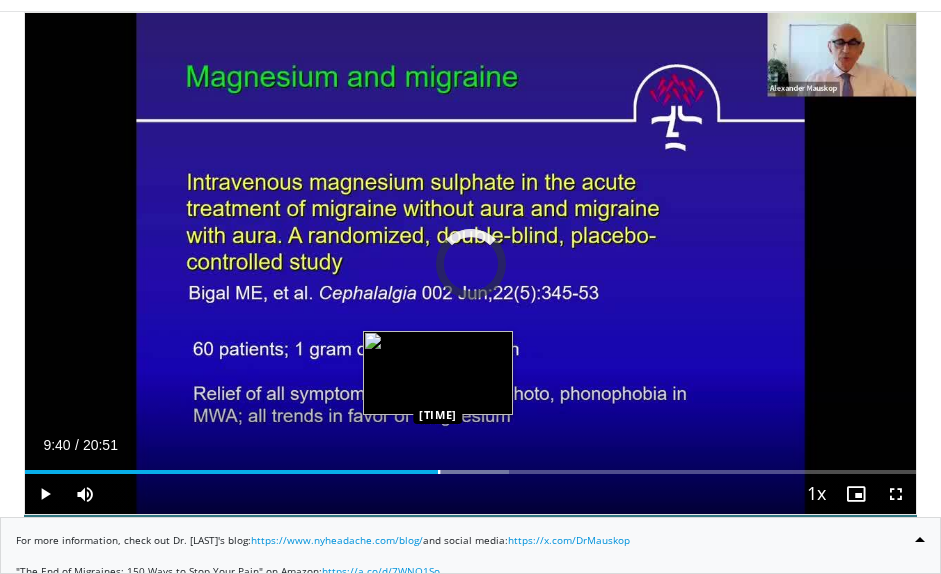 click on "Loaded :  [PERCENT]% [TIME] [TIME]" at bounding box center [470, 464] 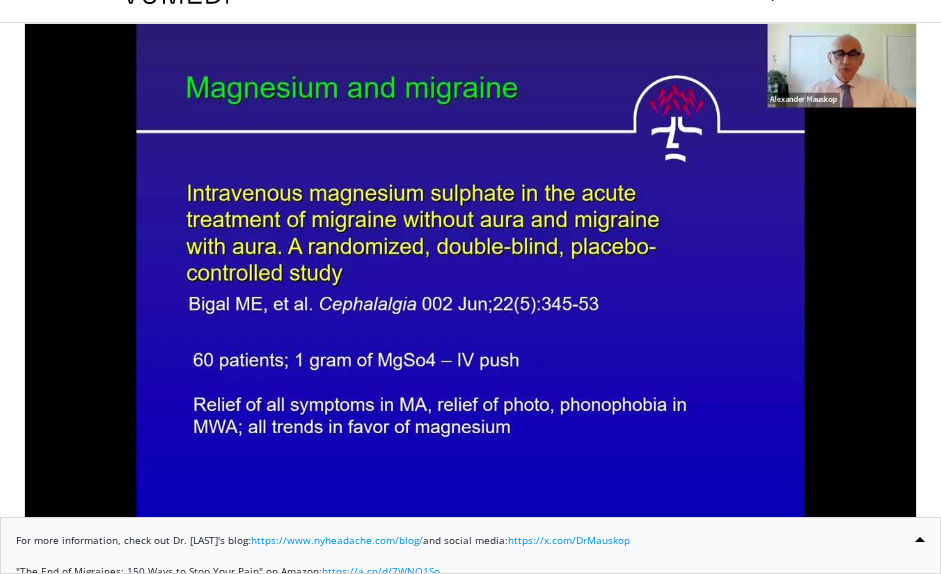 scroll, scrollTop: 33, scrollLeft: 0, axis: vertical 